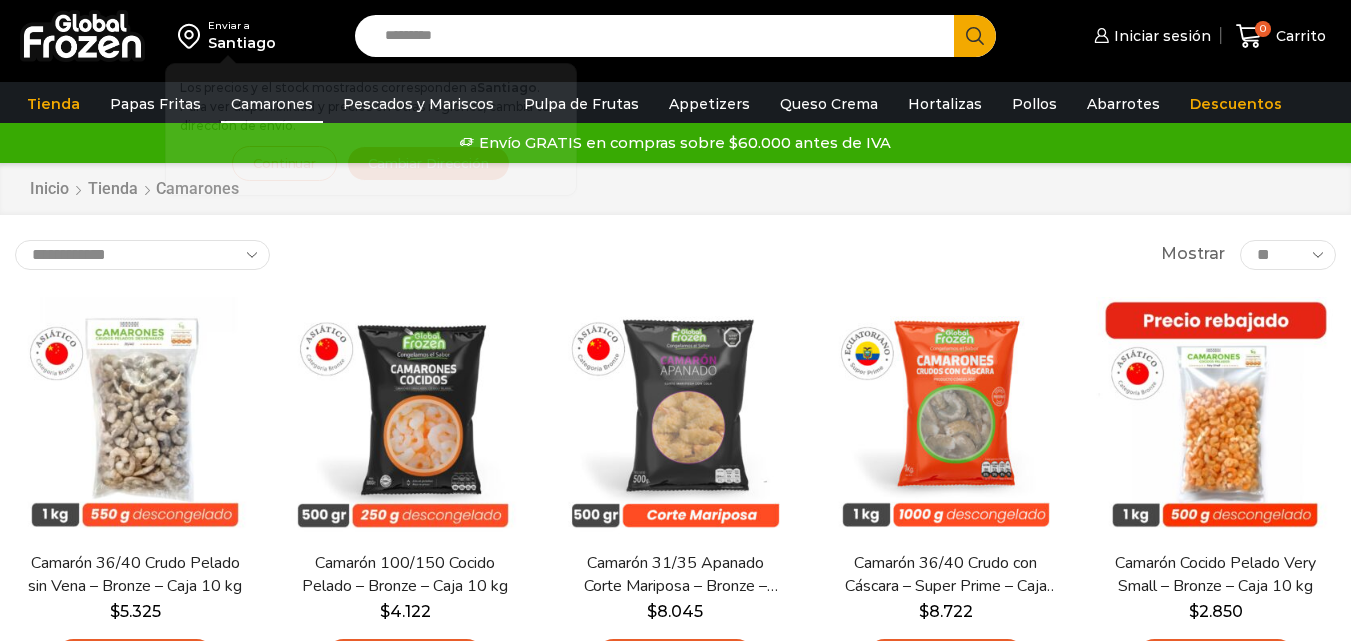 scroll, scrollTop: 0, scrollLeft: 0, axis: both 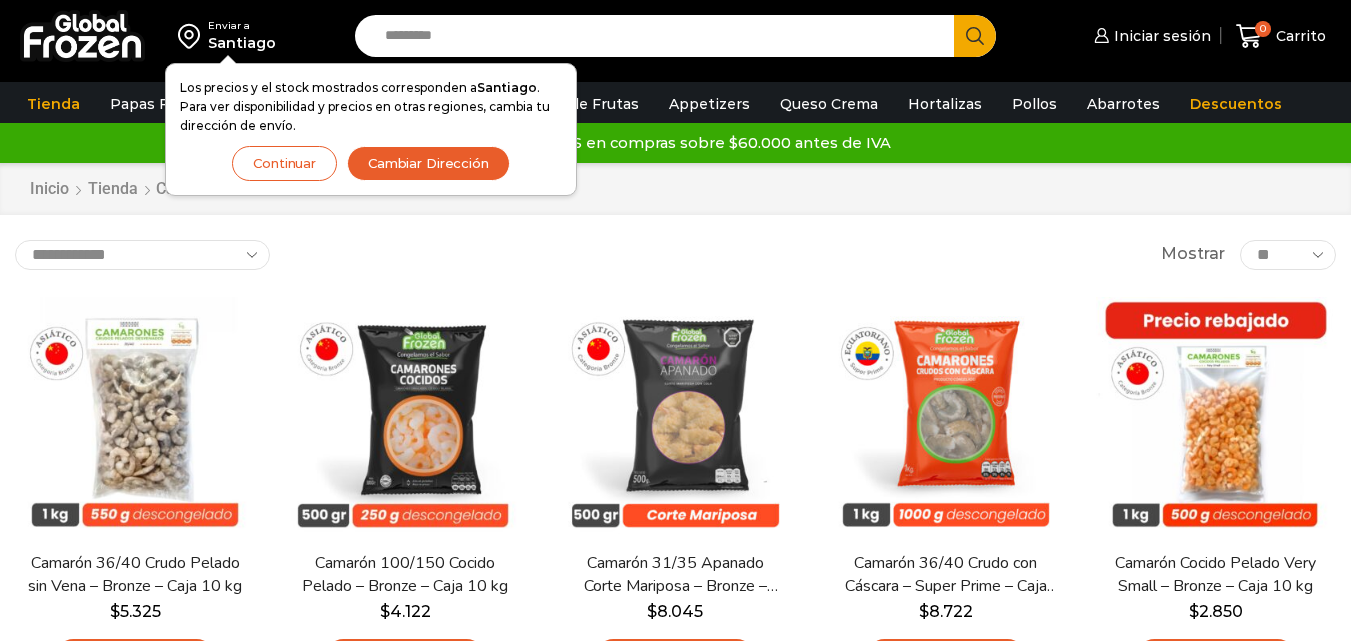 click on "Continuar" at bounding box center (284, 163) 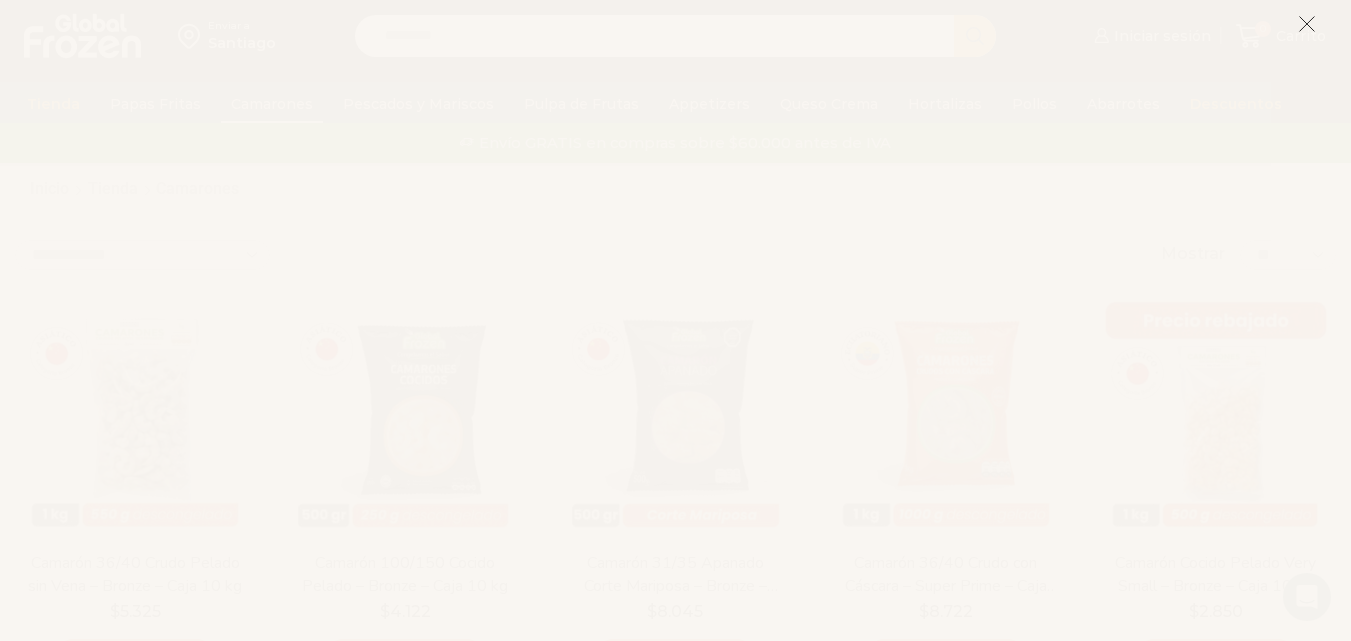 click 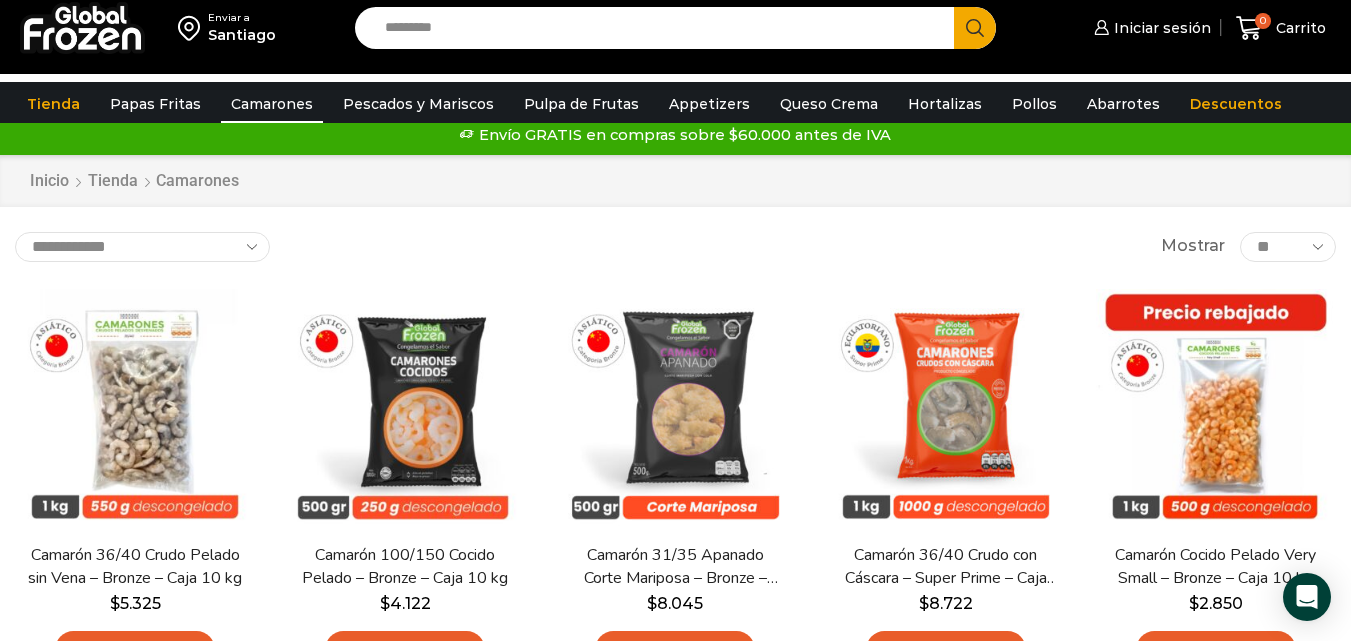scroll, scrollTop: 0, scrollLeft: 0, axis: both 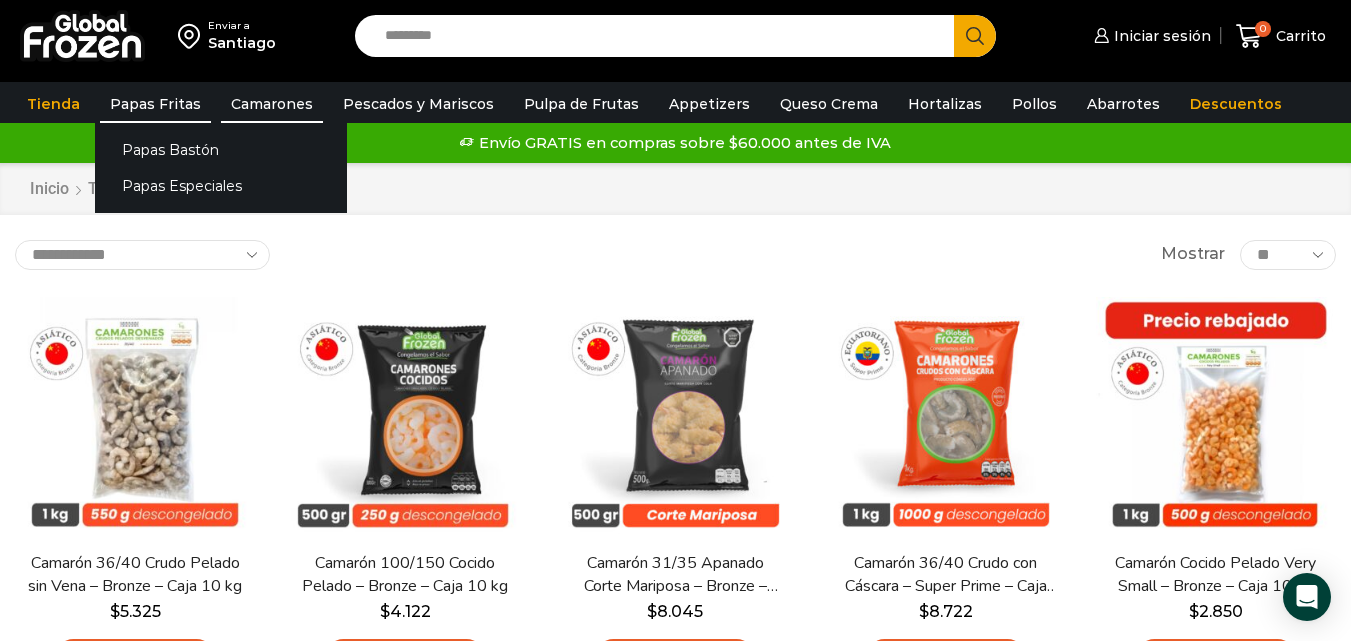 click on "Papas Fritas" at bounding box center (155, 104) 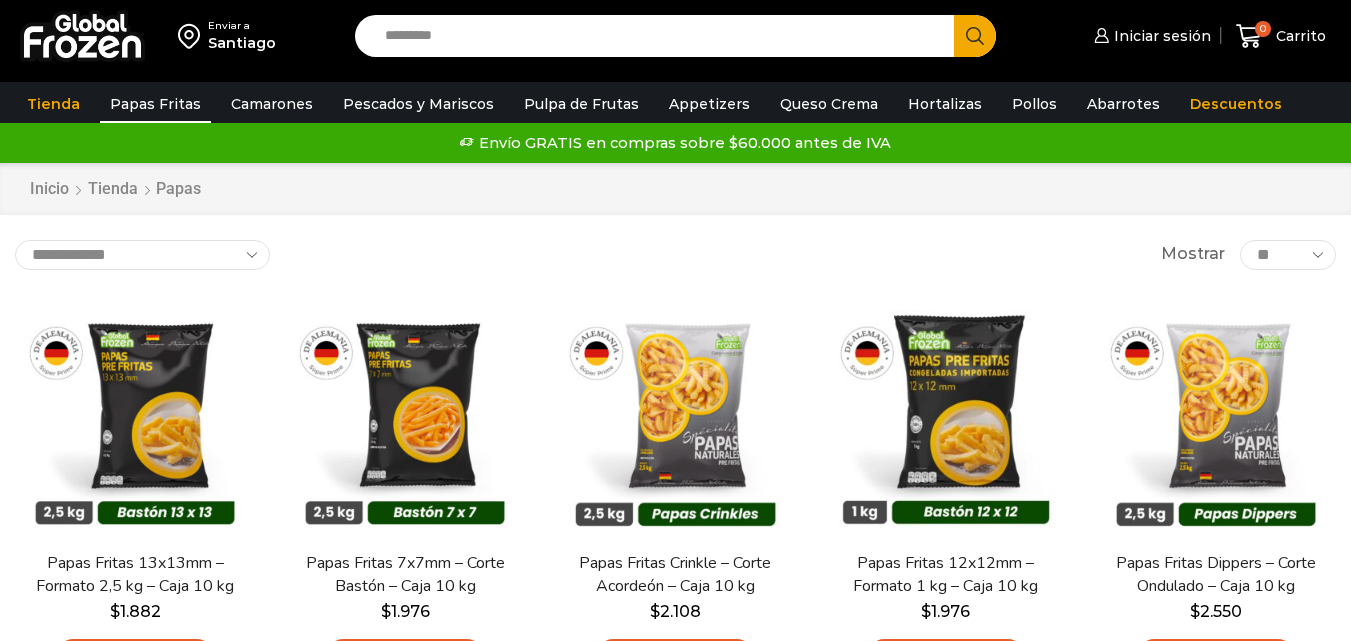 scroll, scrollTop: 0, scrollLeft: 0, axis: both 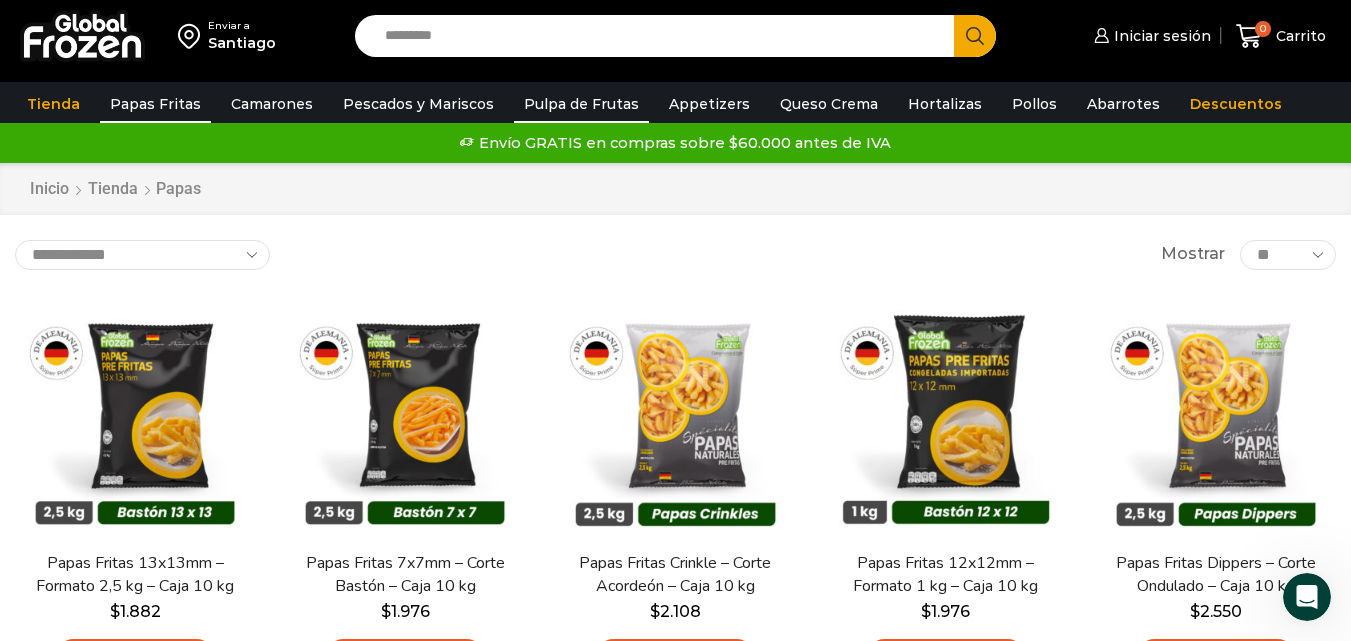 click on "Pulpa de Frutas" at bounding box center (581, 104) 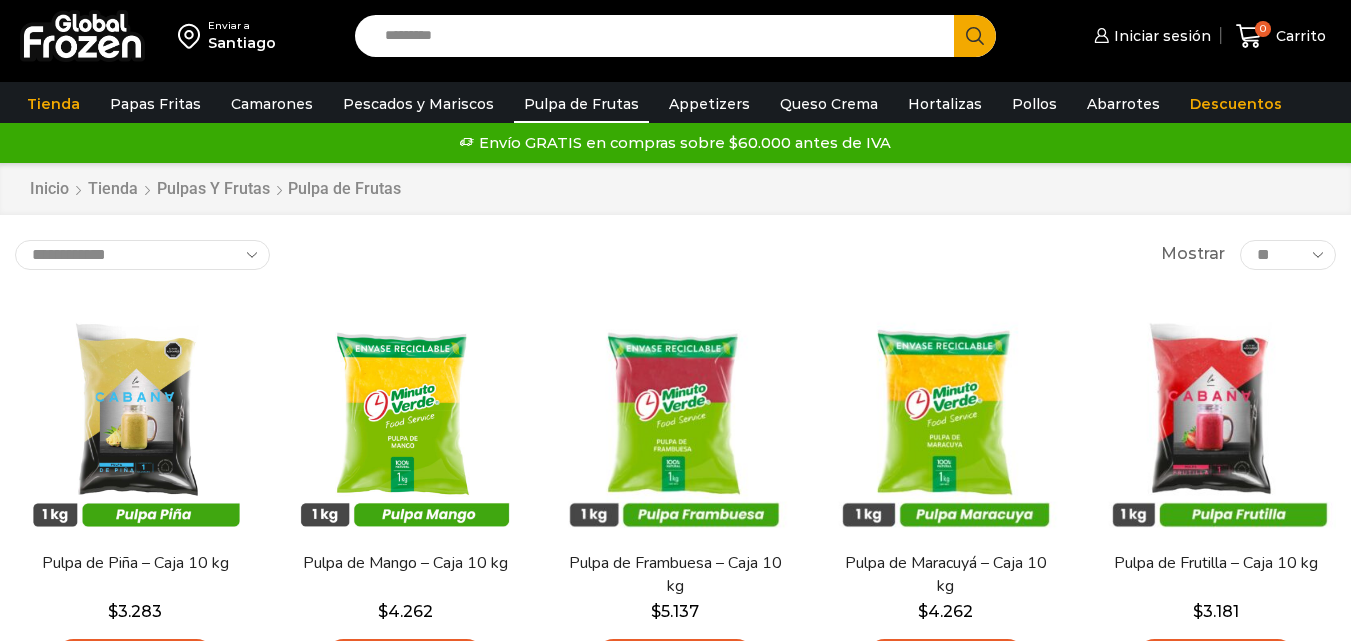 scroll, scrollTop: 0, scrollLeft: 0, axis: both 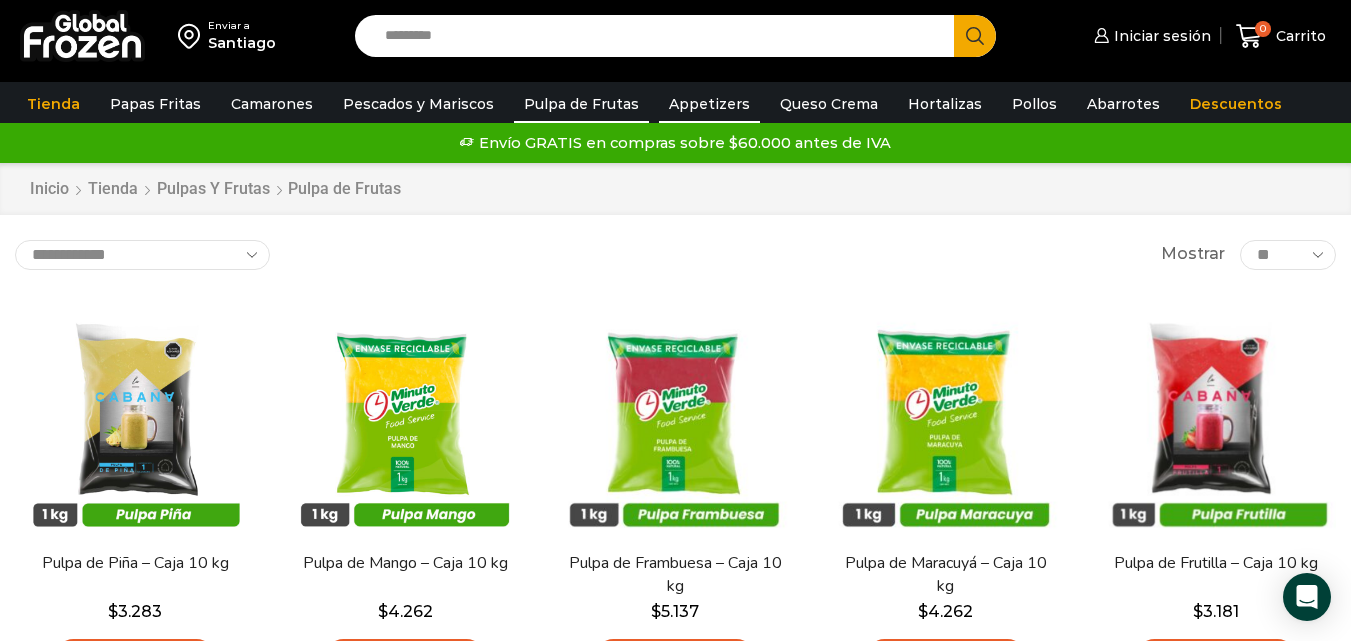click on "Appetizers" at bounding box center [709, 104] 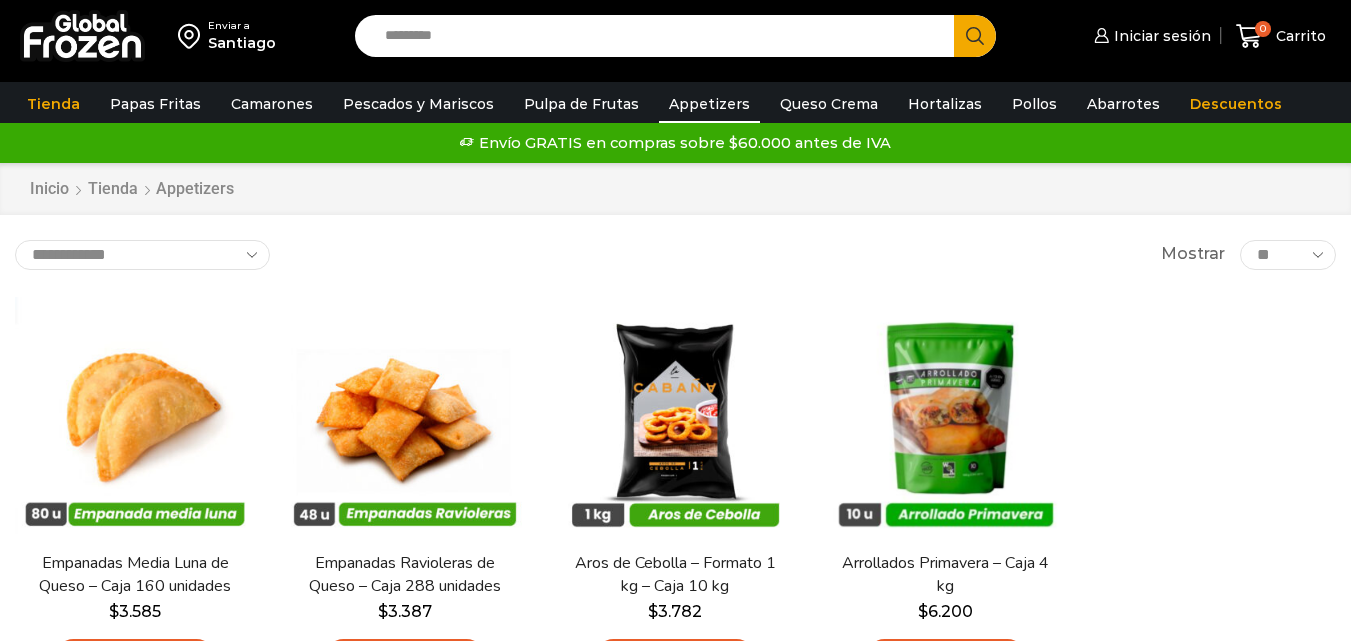 scroll, scrollTop: 0, scrollLeft: 0, axis: both 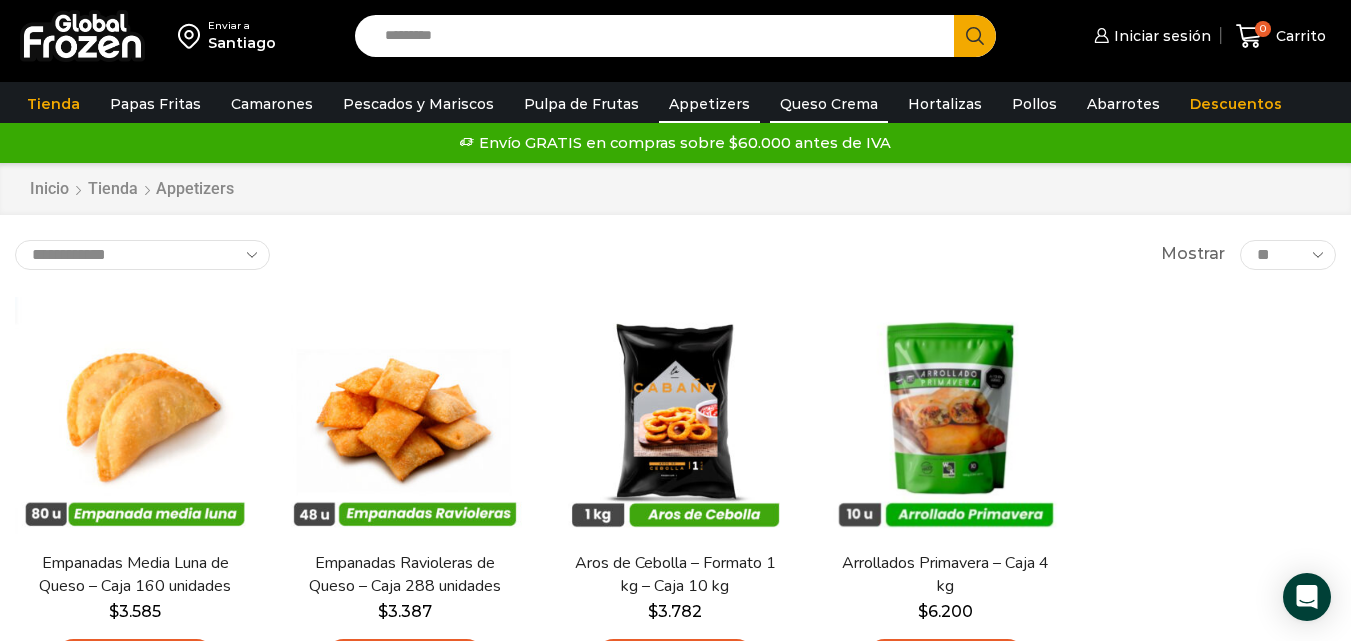 click on "Queso Crema" at bounding box center [829, 104] 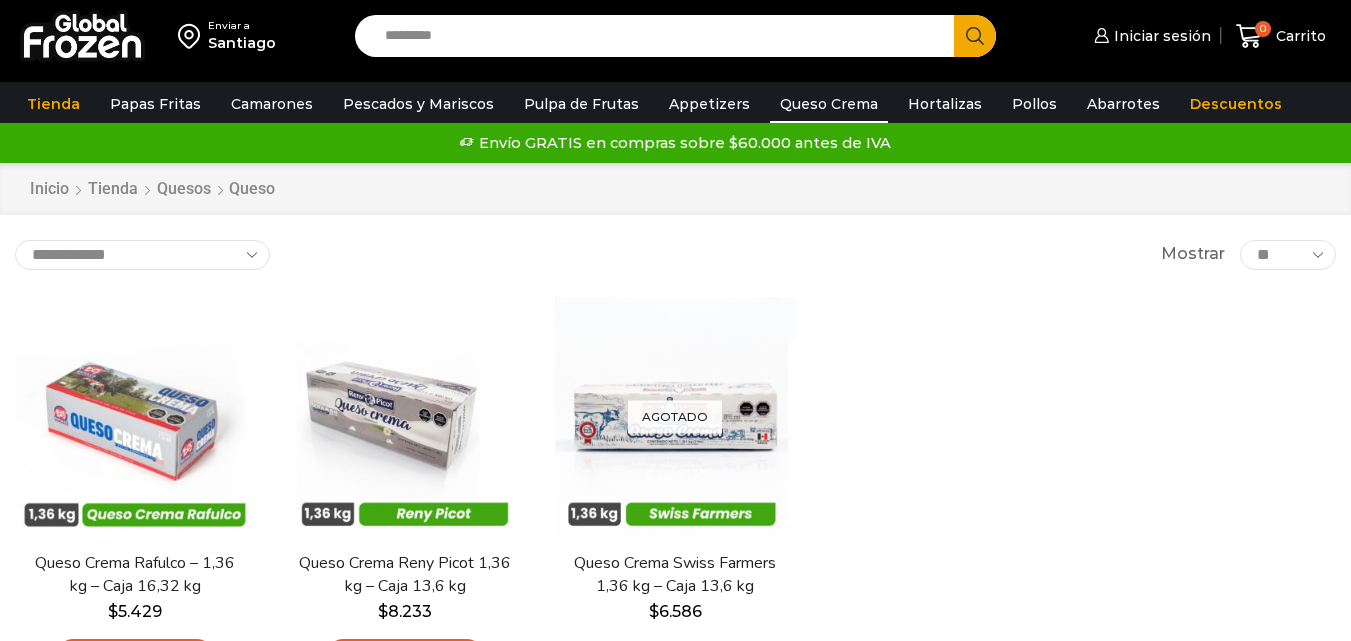 scroll, scrollTop: 0, scrollLeft: 0, axis: both 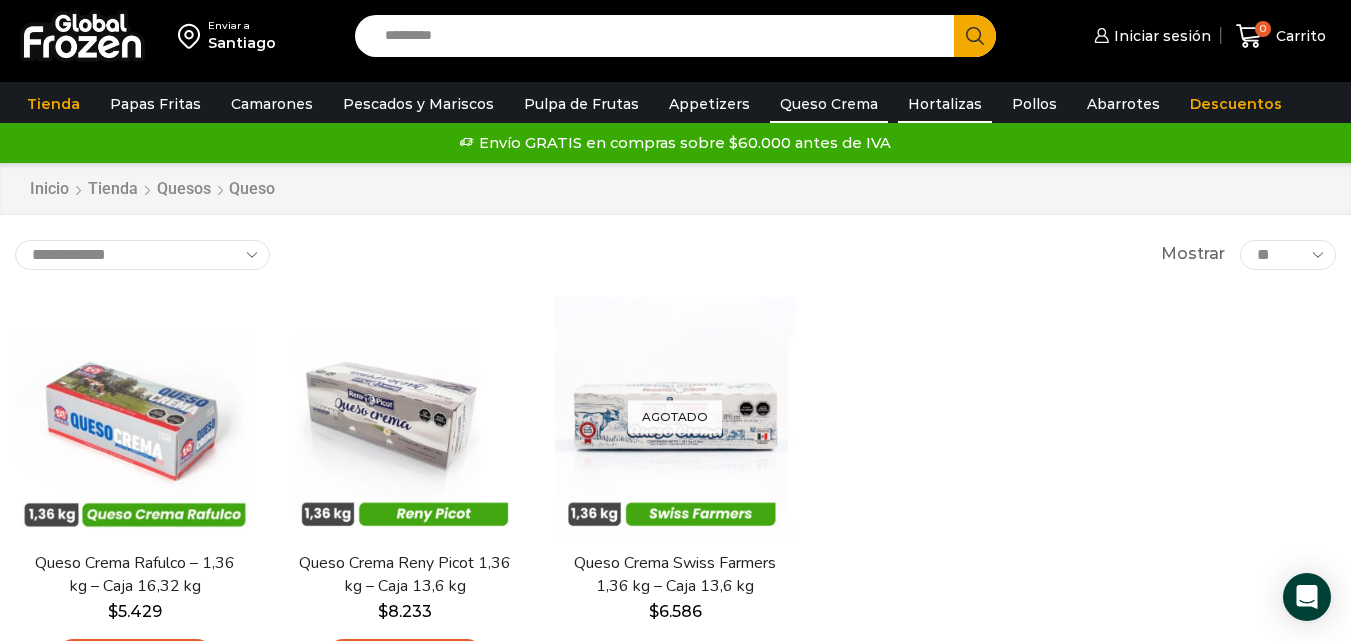 click on "Hortalizas" at bounding box center (945, 104) 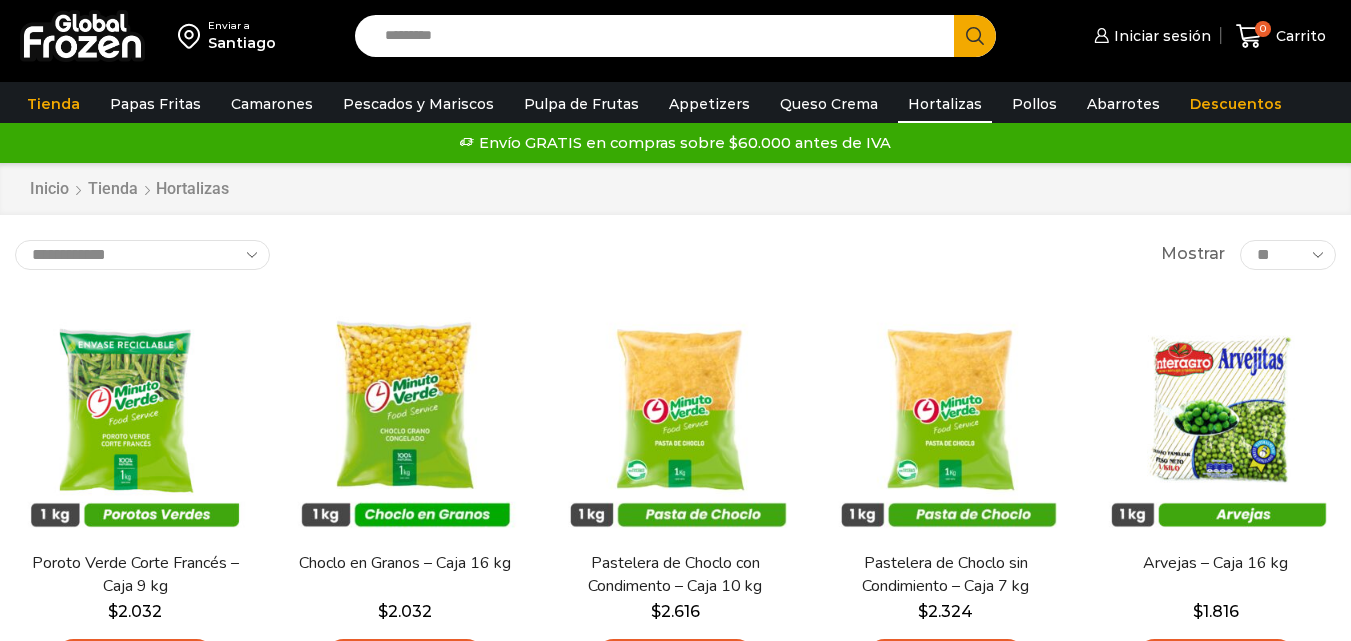 scroll, scrollTop: 0, scrollLeft: 0, axis: both 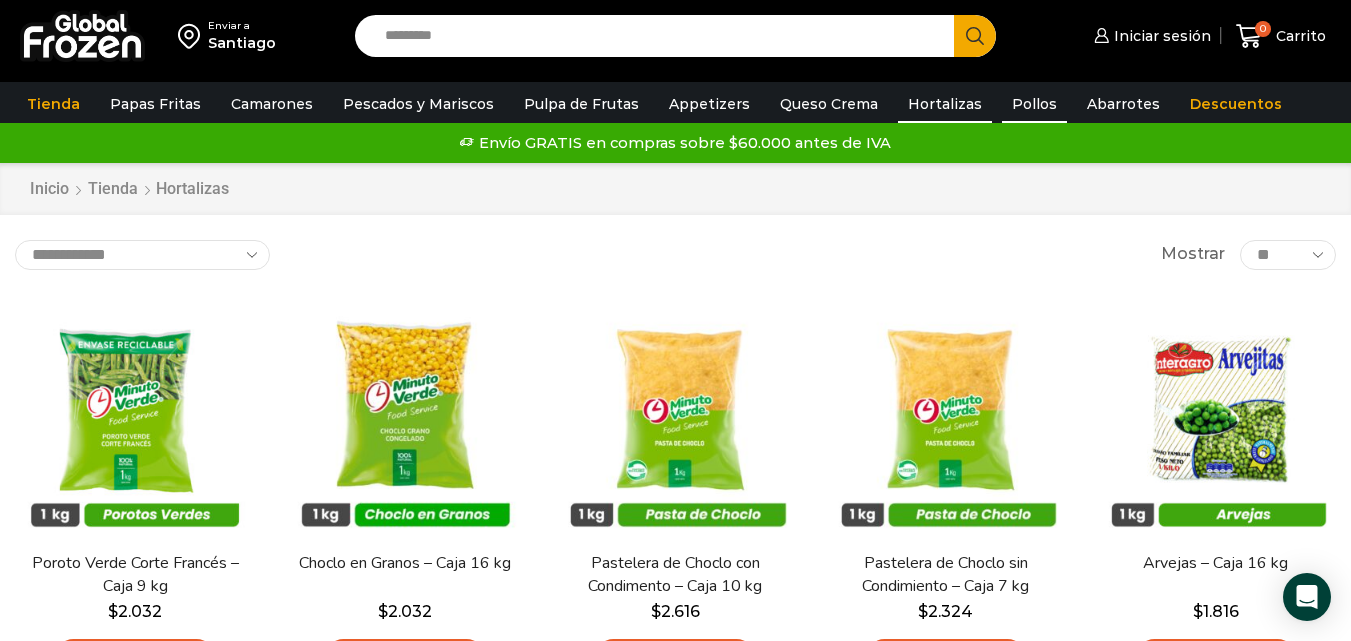 click on "Pollos" at bounding box center [1034, 104] 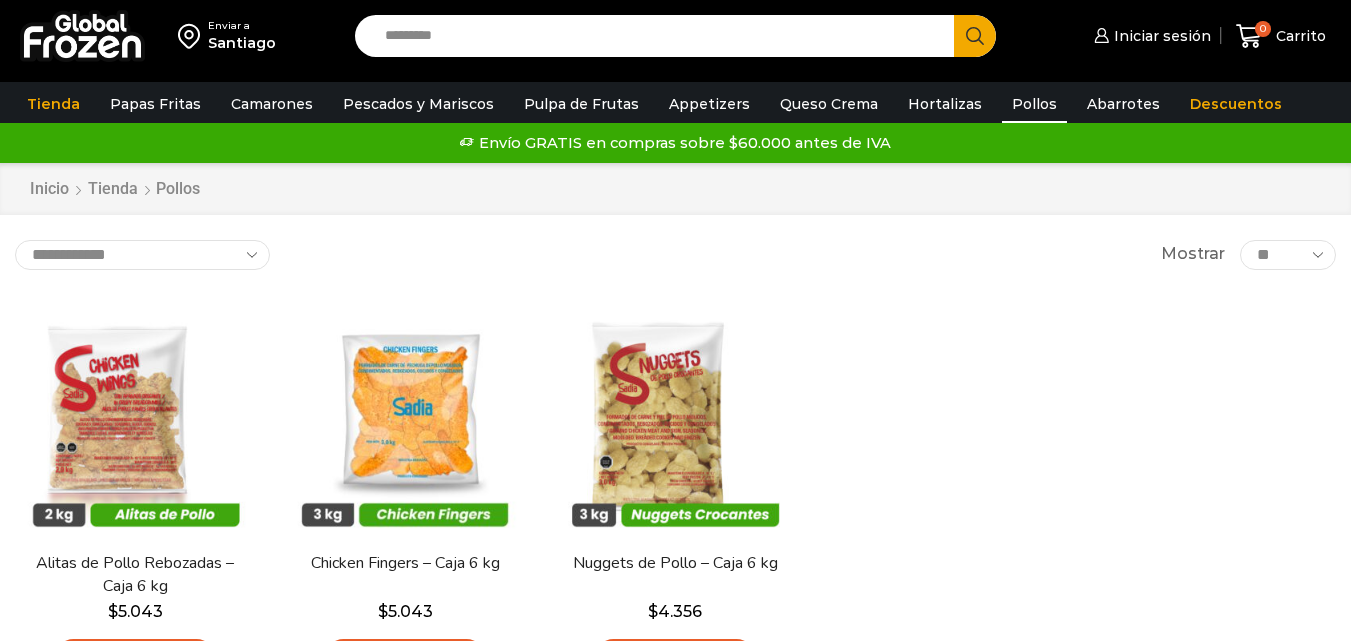 scroll, scrollTop: 0, scrollLeft: 0, axis: both 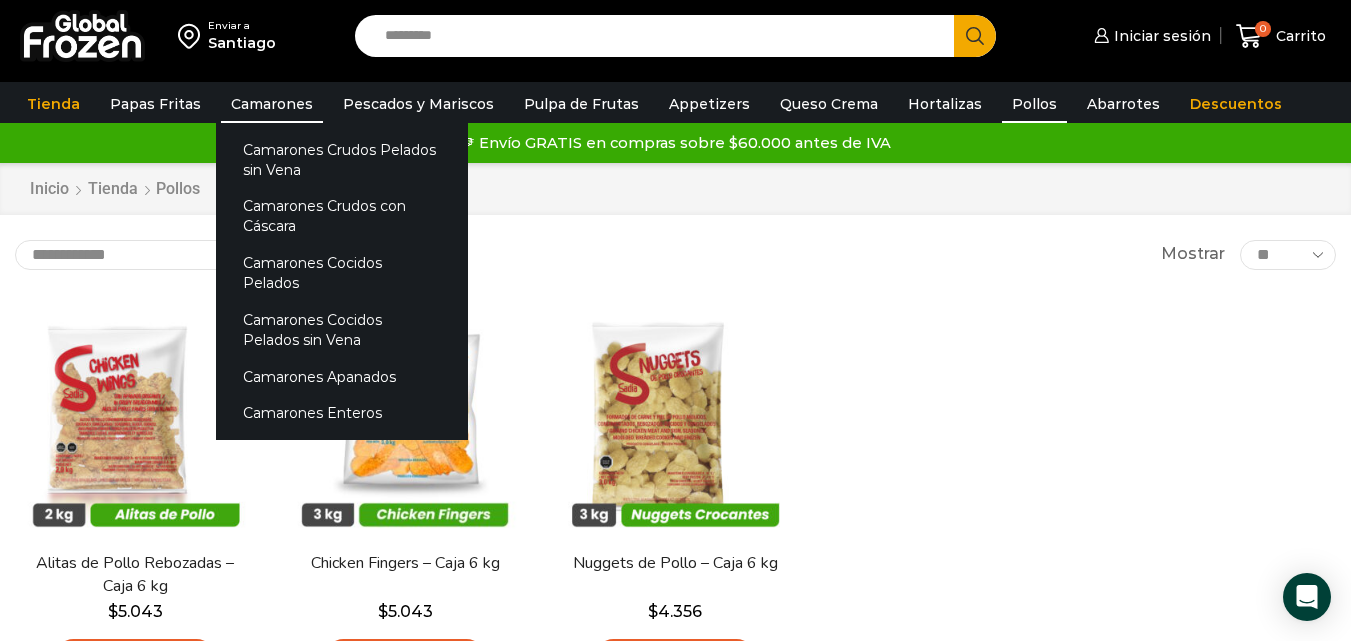 click on "Camarones" at bounding box center (272, 104) 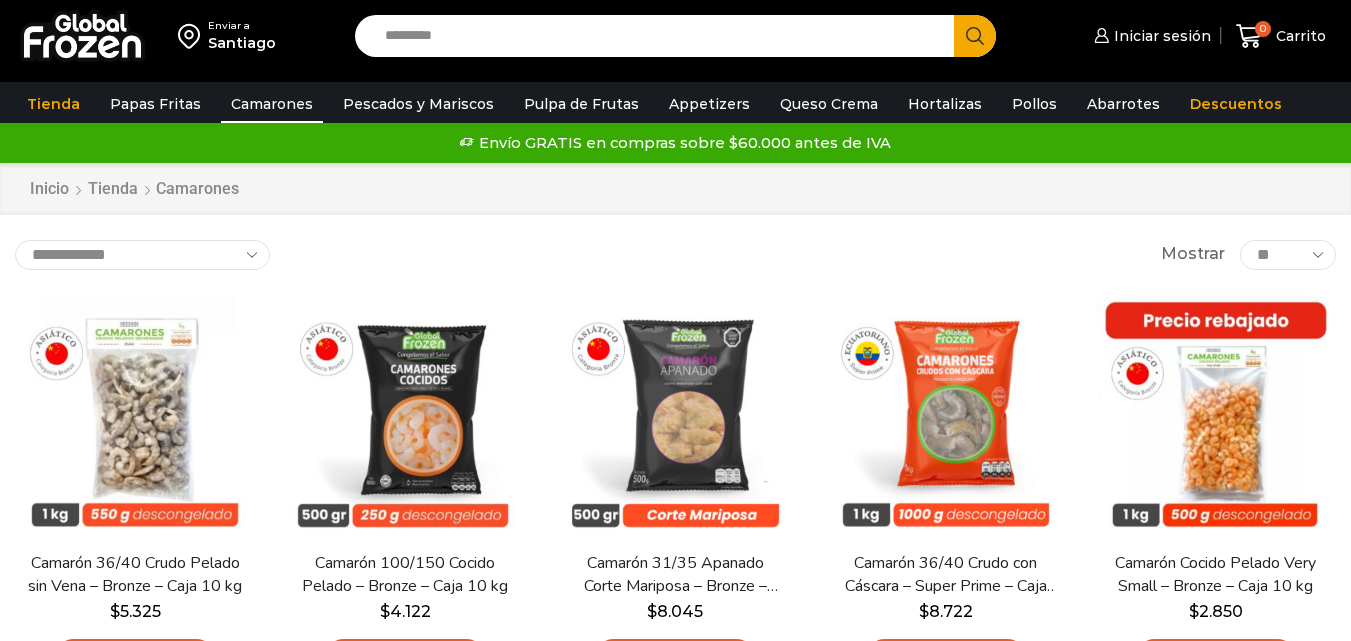 scroll, scrollTop: 0, scrollLeft: 0, axis: both 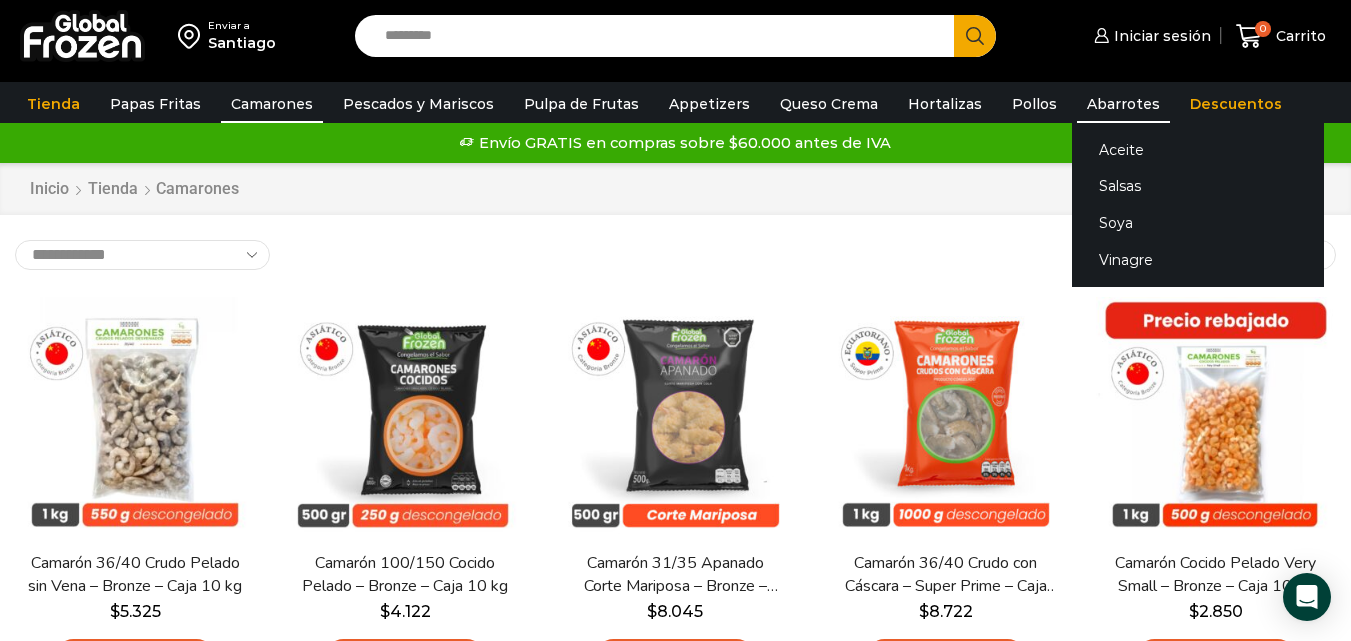 click on "Abarrotes" at bounding box center (1123, 104) 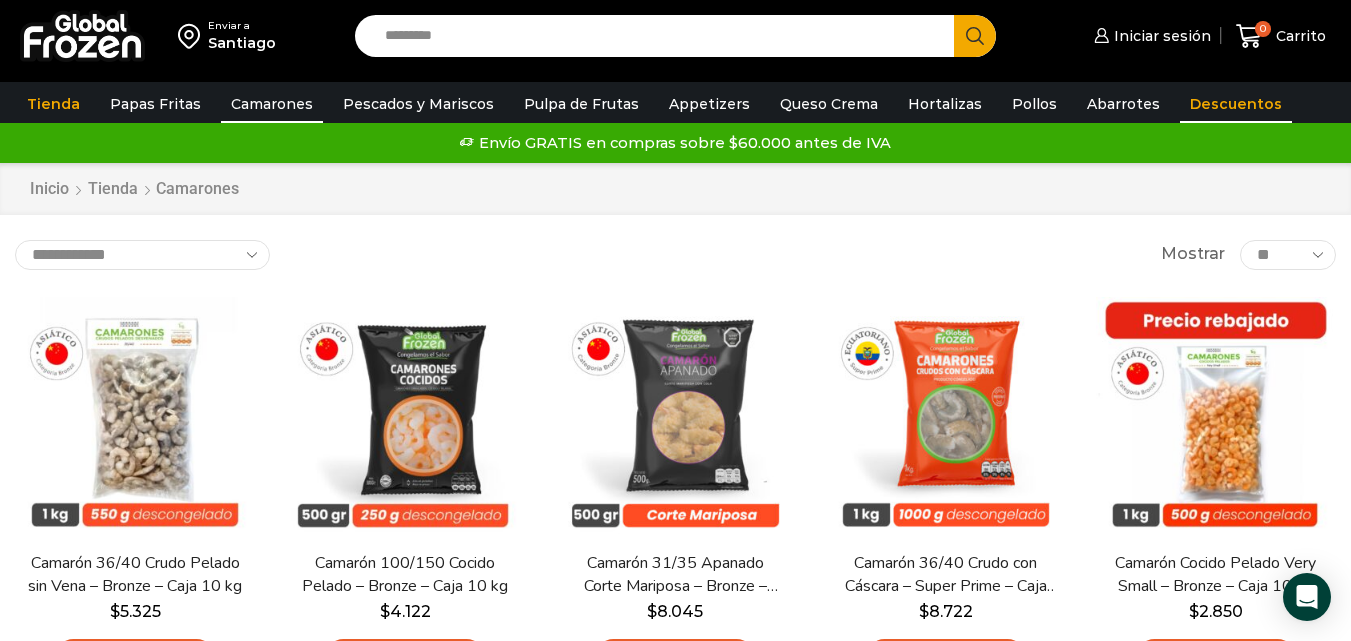 click on "Descuentos" at bounding box center (1236, 104) 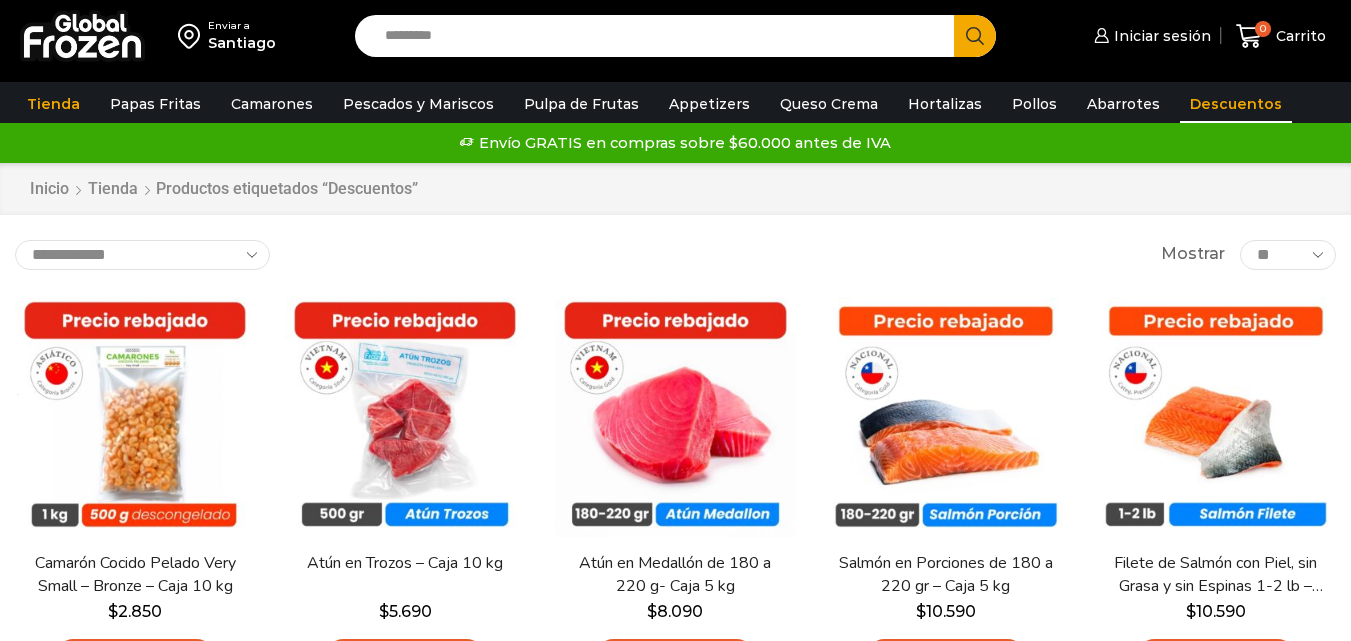scroll, scrollTop: 0, scrollLeft: 0, axis: both 